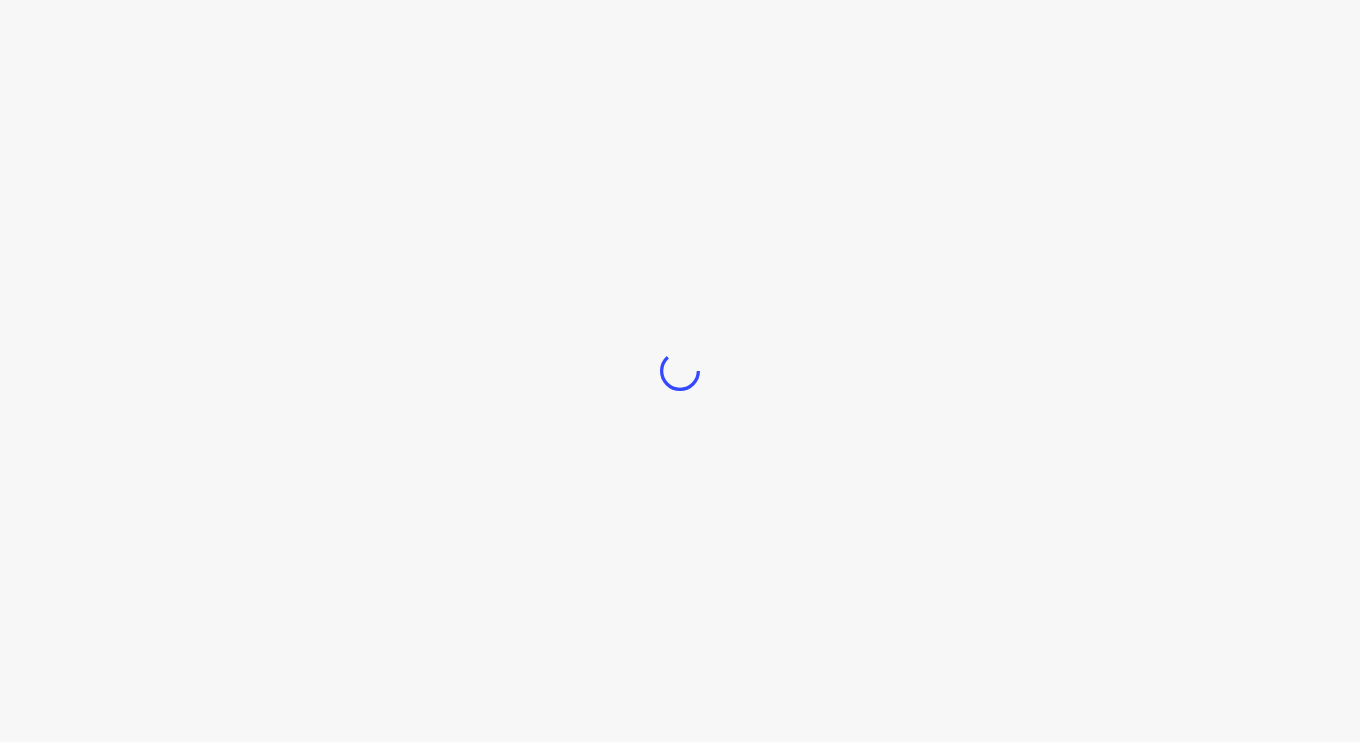 scroll, scrollTop: 0, scrollLeft: 0, axis: both 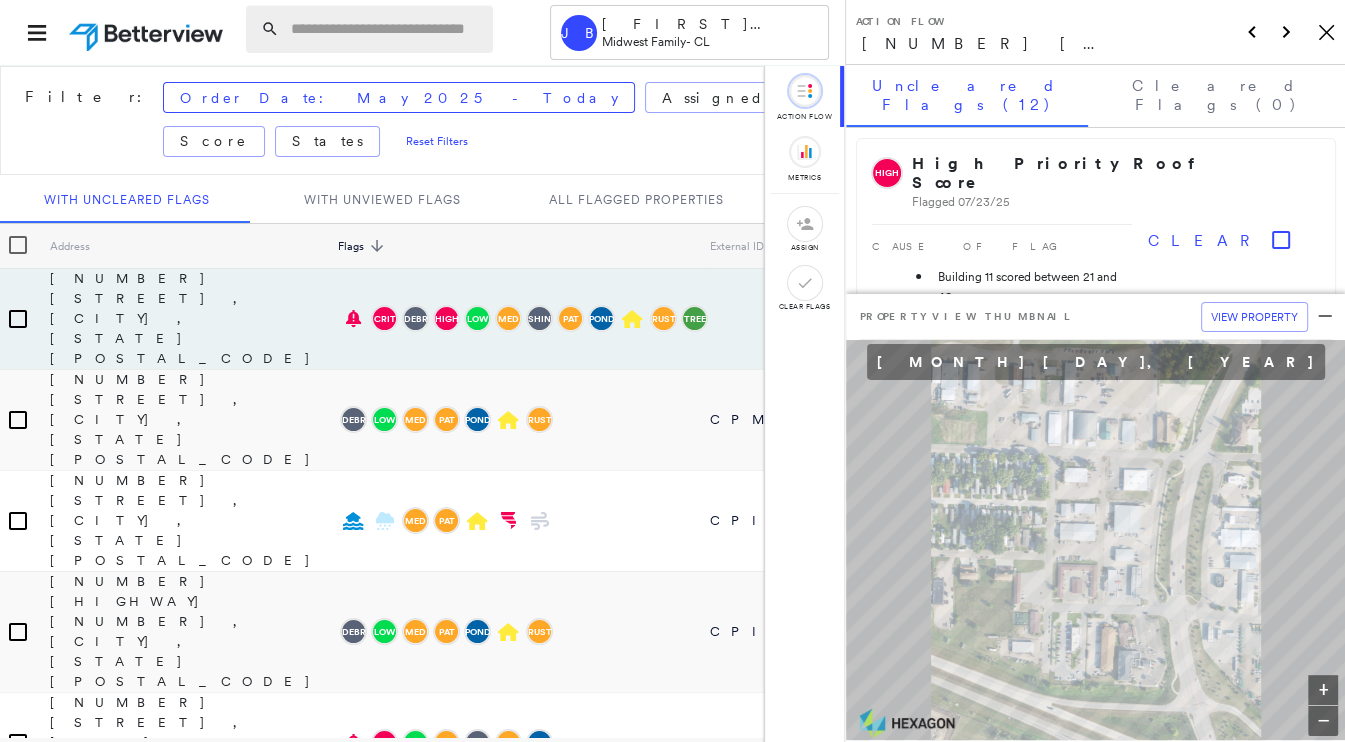 click at bounding box center (386, 29) 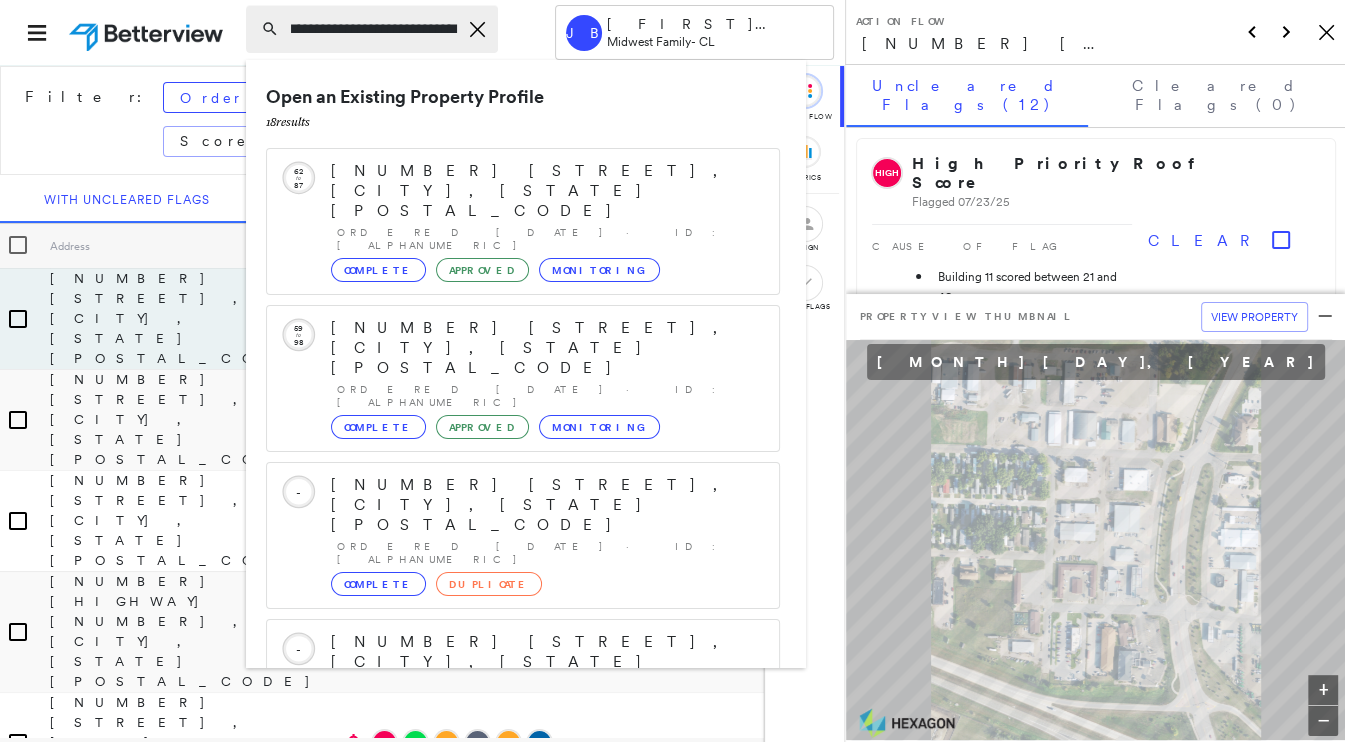 scroll, scrollTop: 0, scrollLeft: 15, axis: horizontal 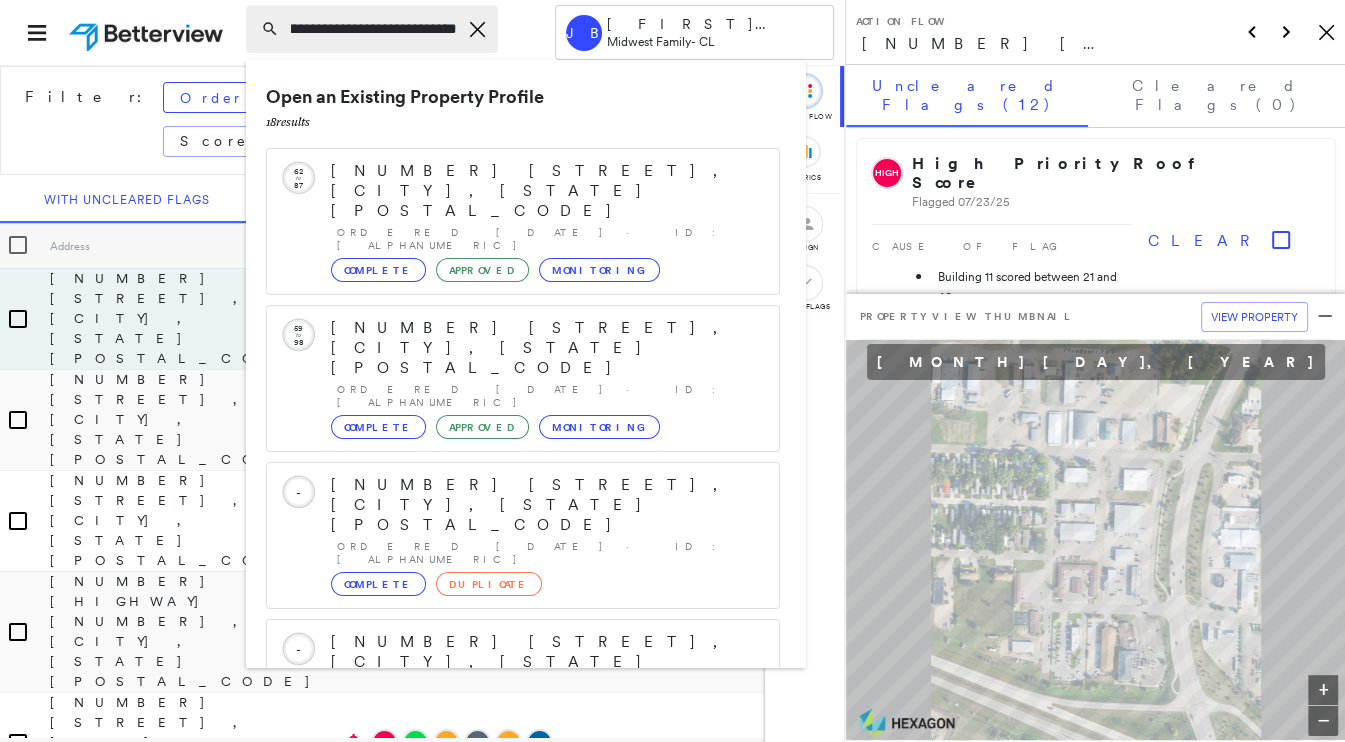 type on "**********" 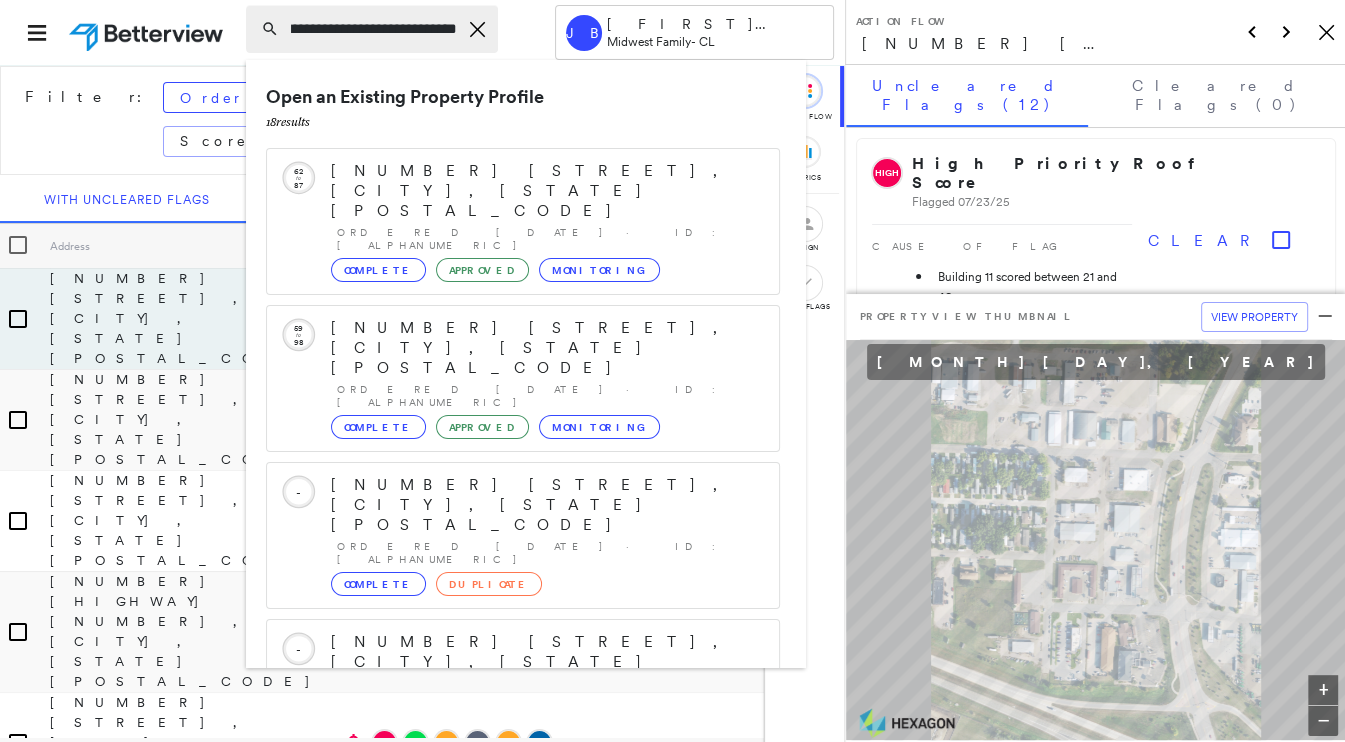 scroll, scrollTop: 0, scrollLeft: 20, axis: horizontal 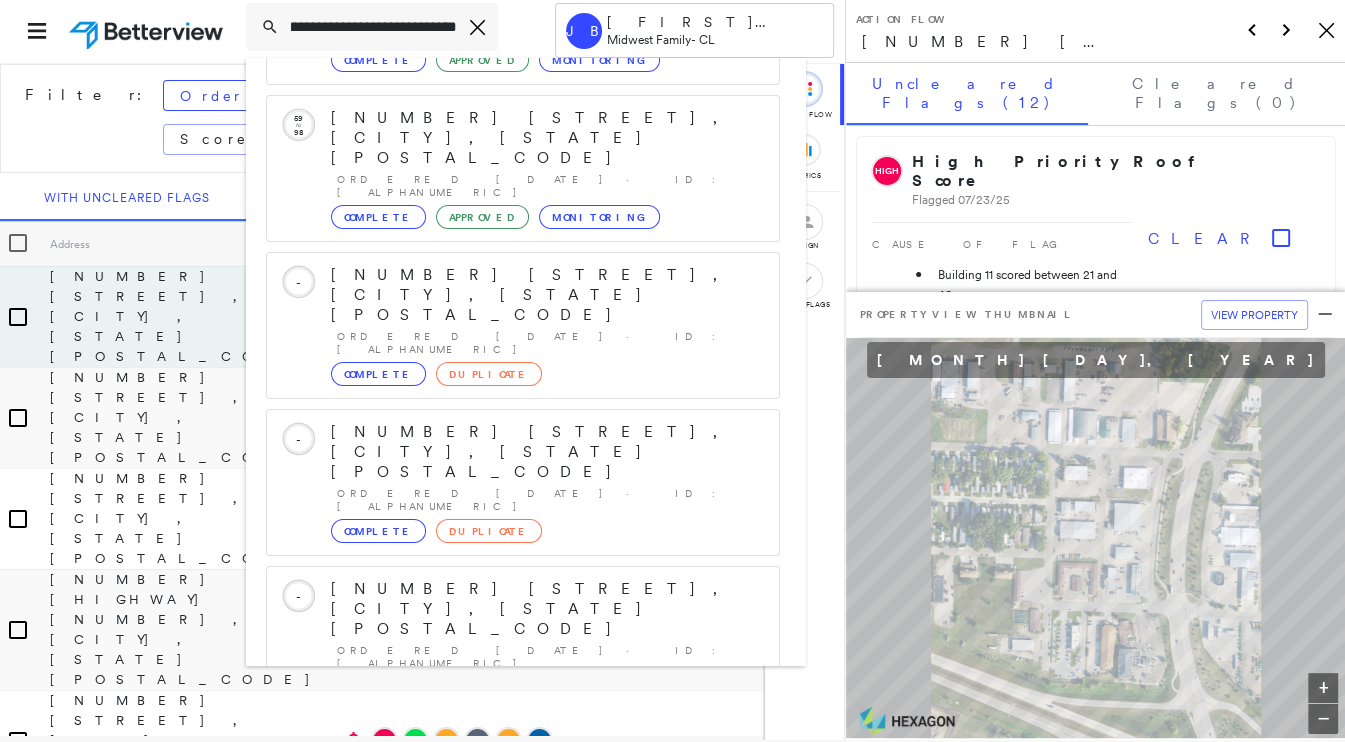 click 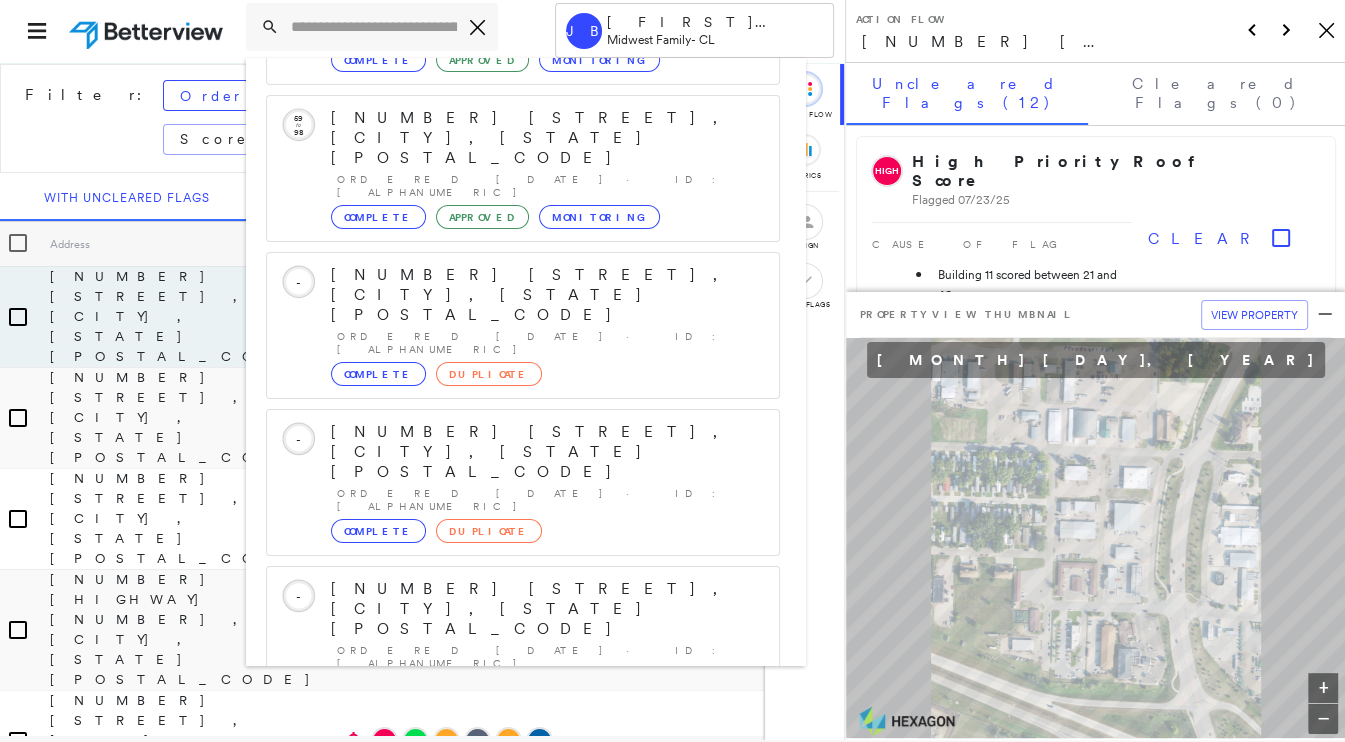 scroll, scrollTop: 0, scrollLeft: 0, axis: both 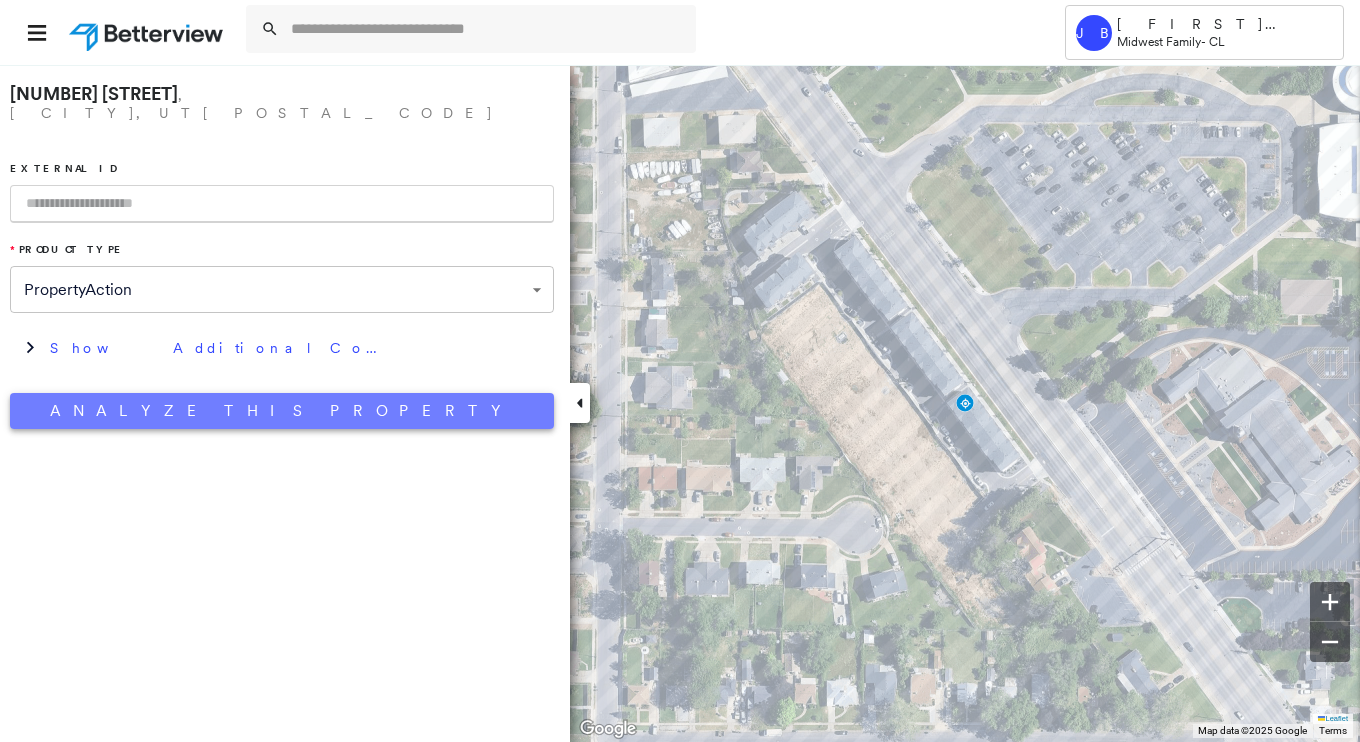 click on "Analyze This Property" at bounding box center (282, 411) 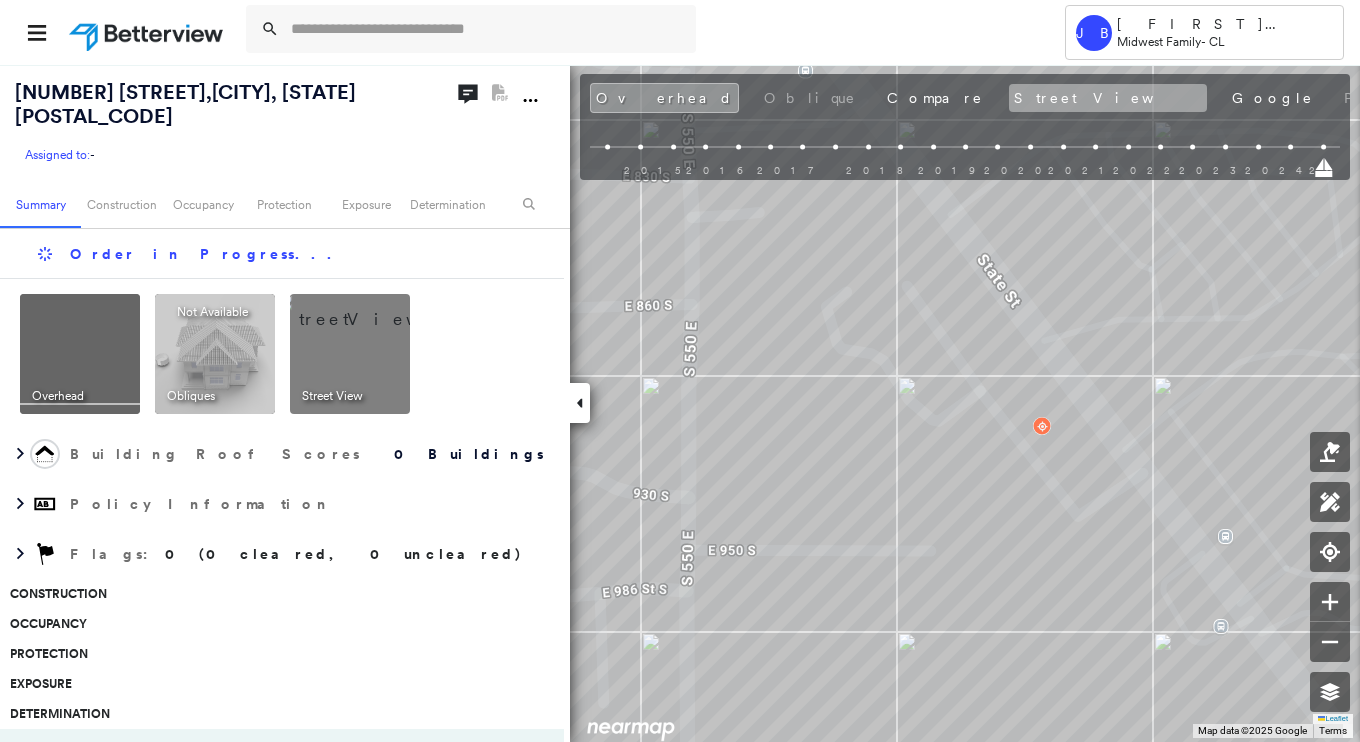 click on "Street View" at bounding box center (1108, 98) 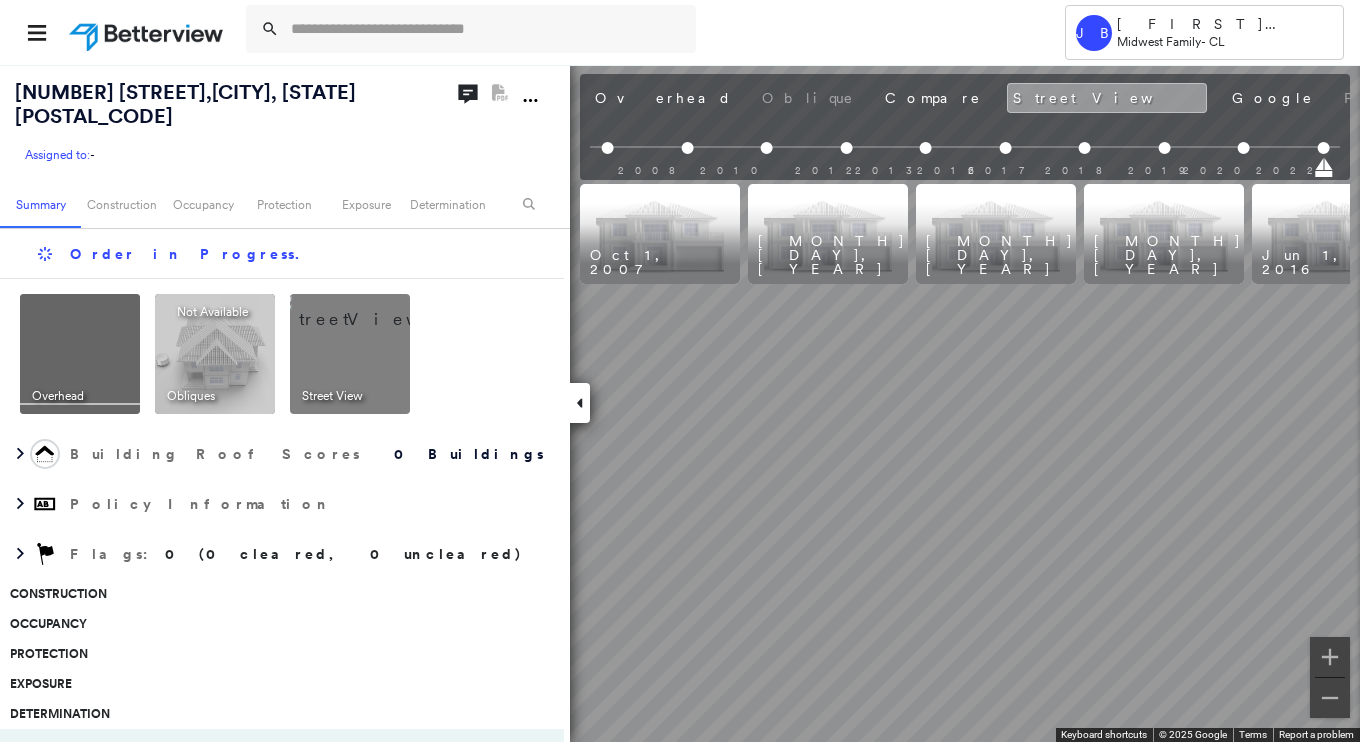 scroll, scrollTop: 0, scrollLeft: 909, axis: horizontal 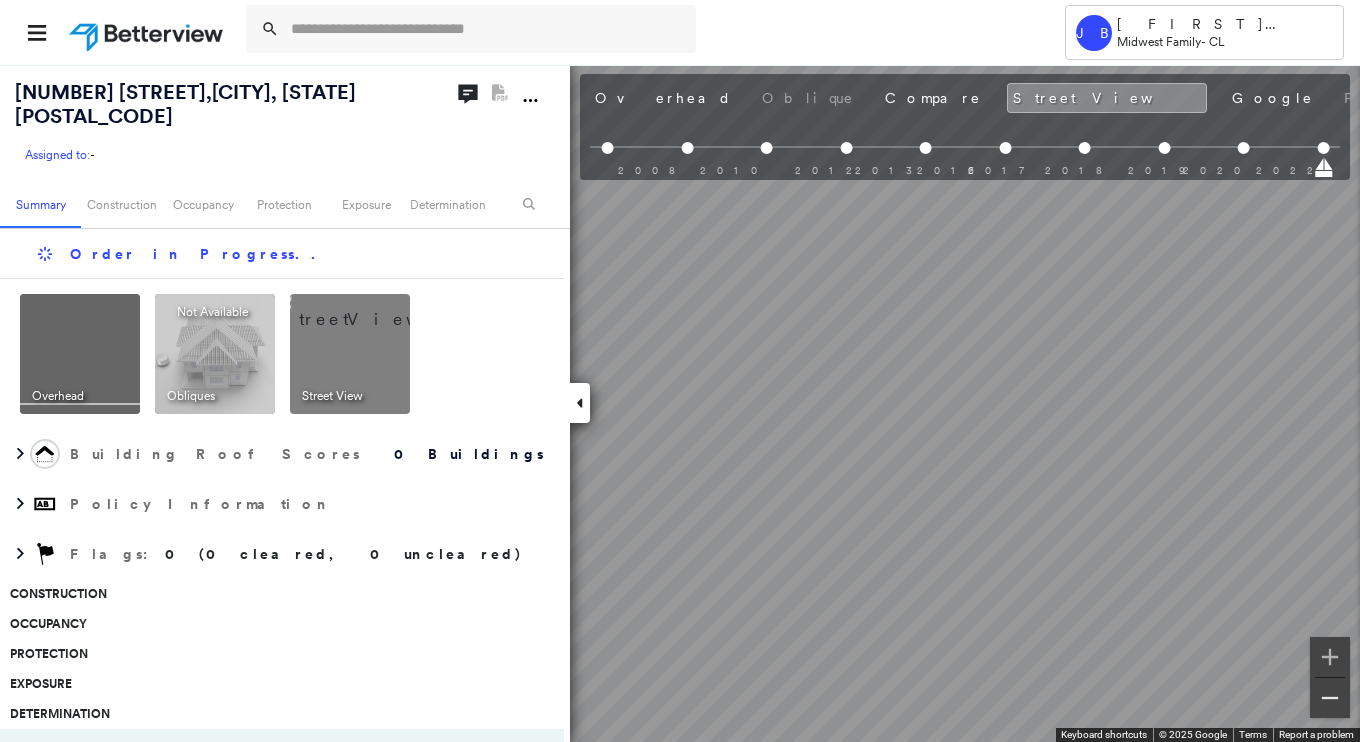 click at bounding box center (1330, 698) 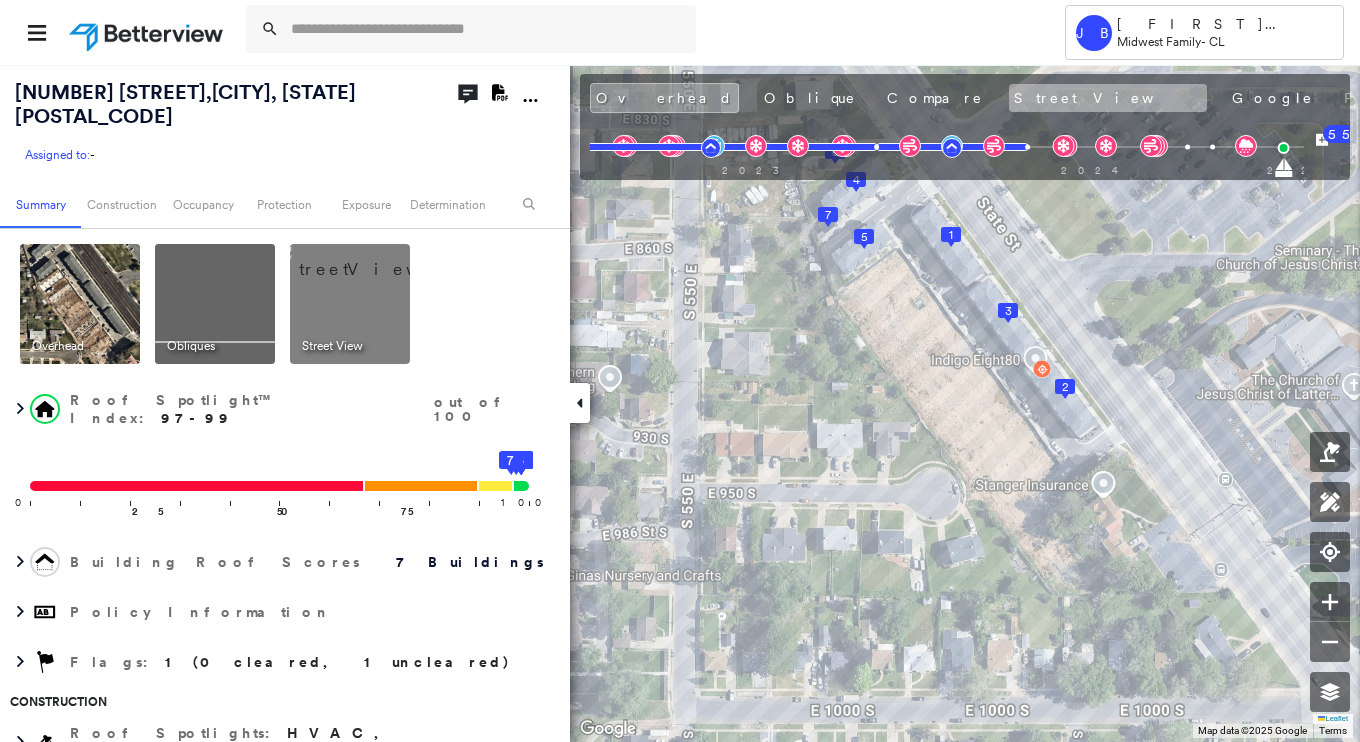 click on "Street View" at bounding box center [1108, 98] 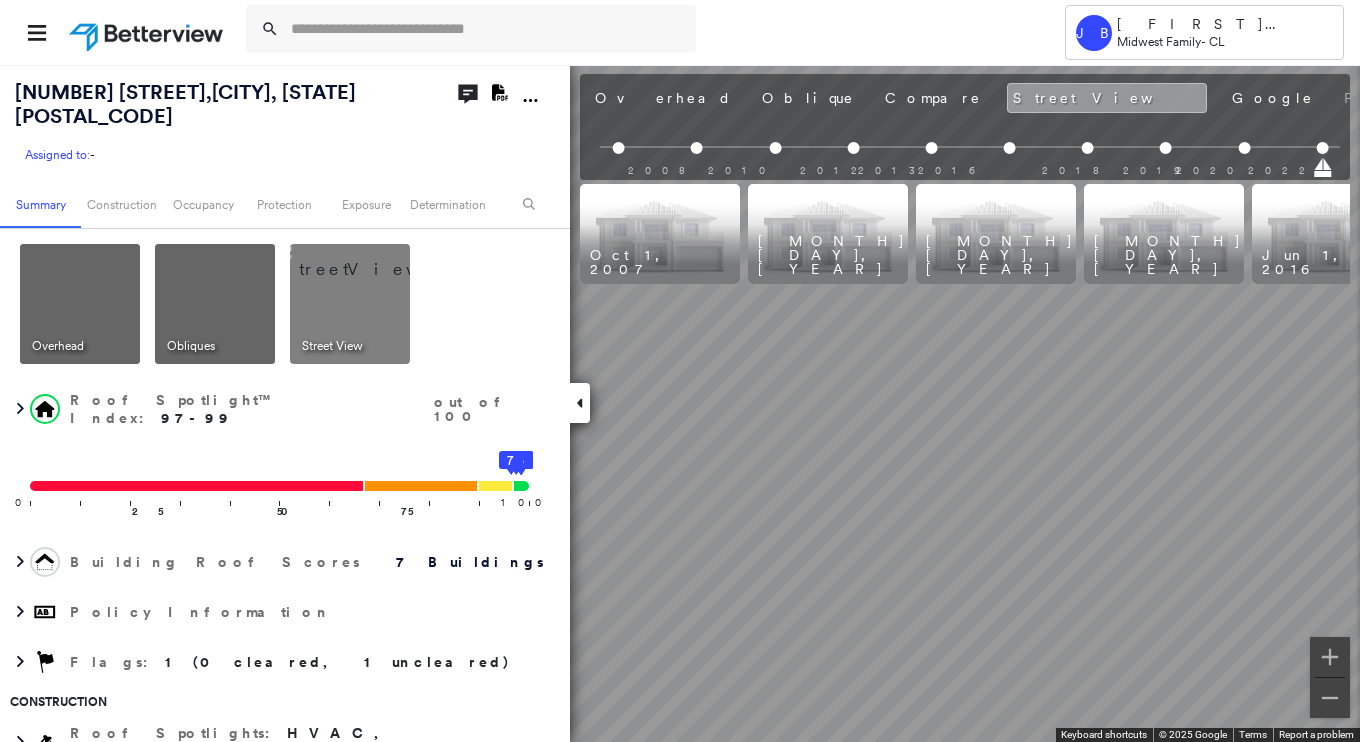 scroll, scrollTop: 0, scrollLeft: 909, axis: horizontal 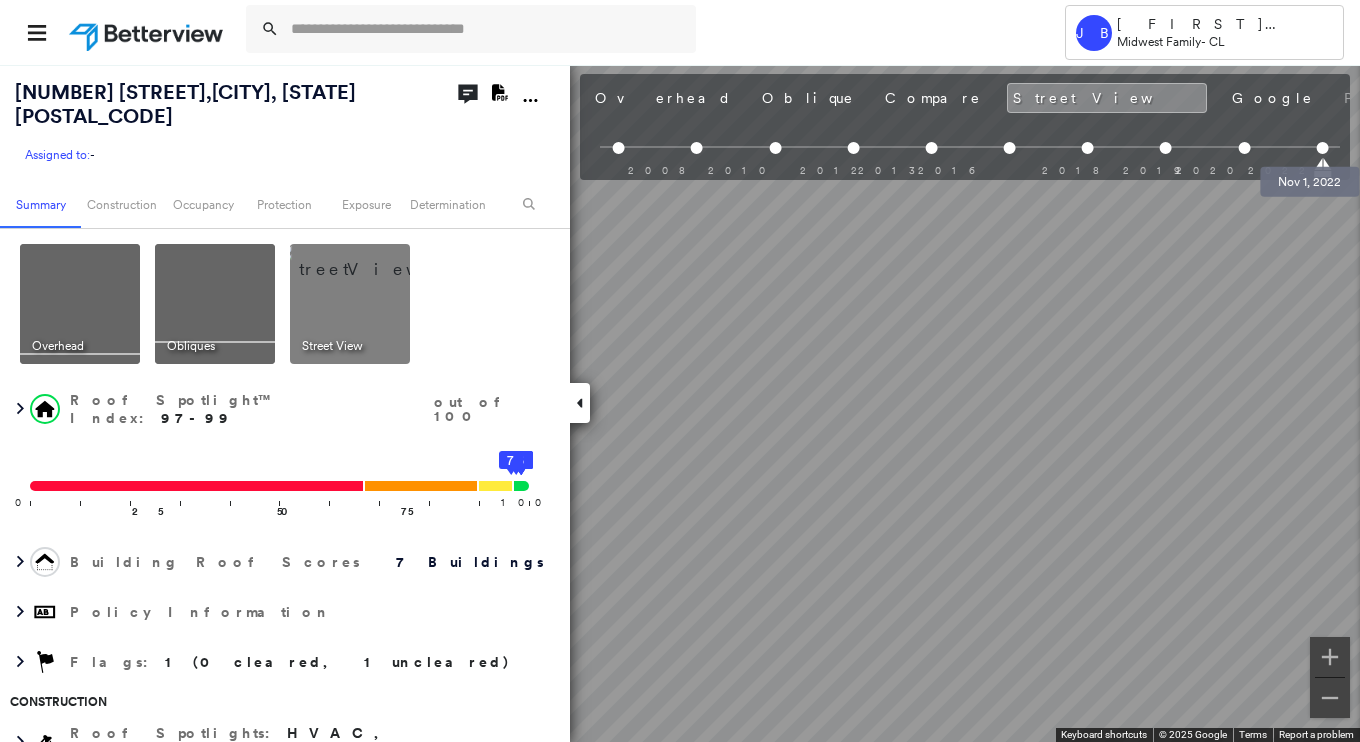drag, startPoint x: 1323, startPoint y: 146, endPoint x: 1352, endPoint y: 145, distance: 29.017237 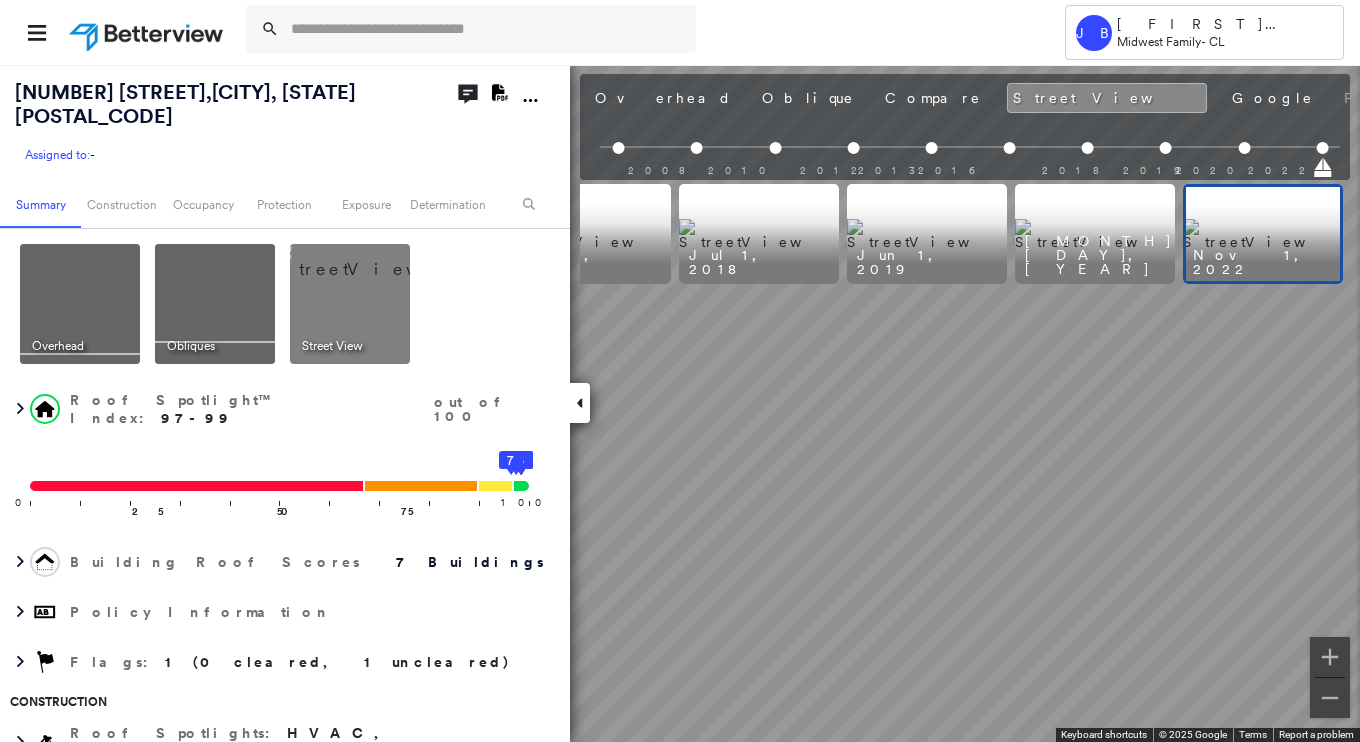 click on "7 buildings  are between [NUMBER] and [NUMBER] years old;" at bounding box center [680, 371] 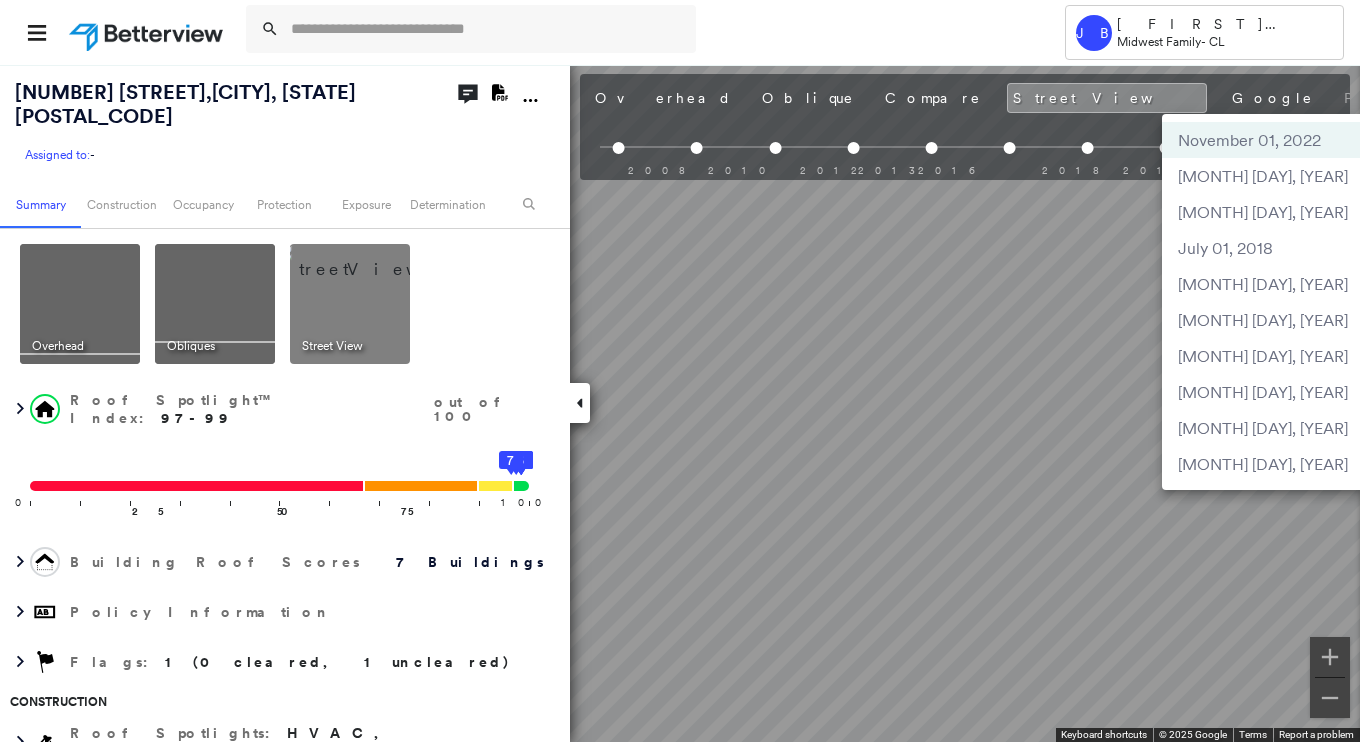 click at bounding box center (680, 371) 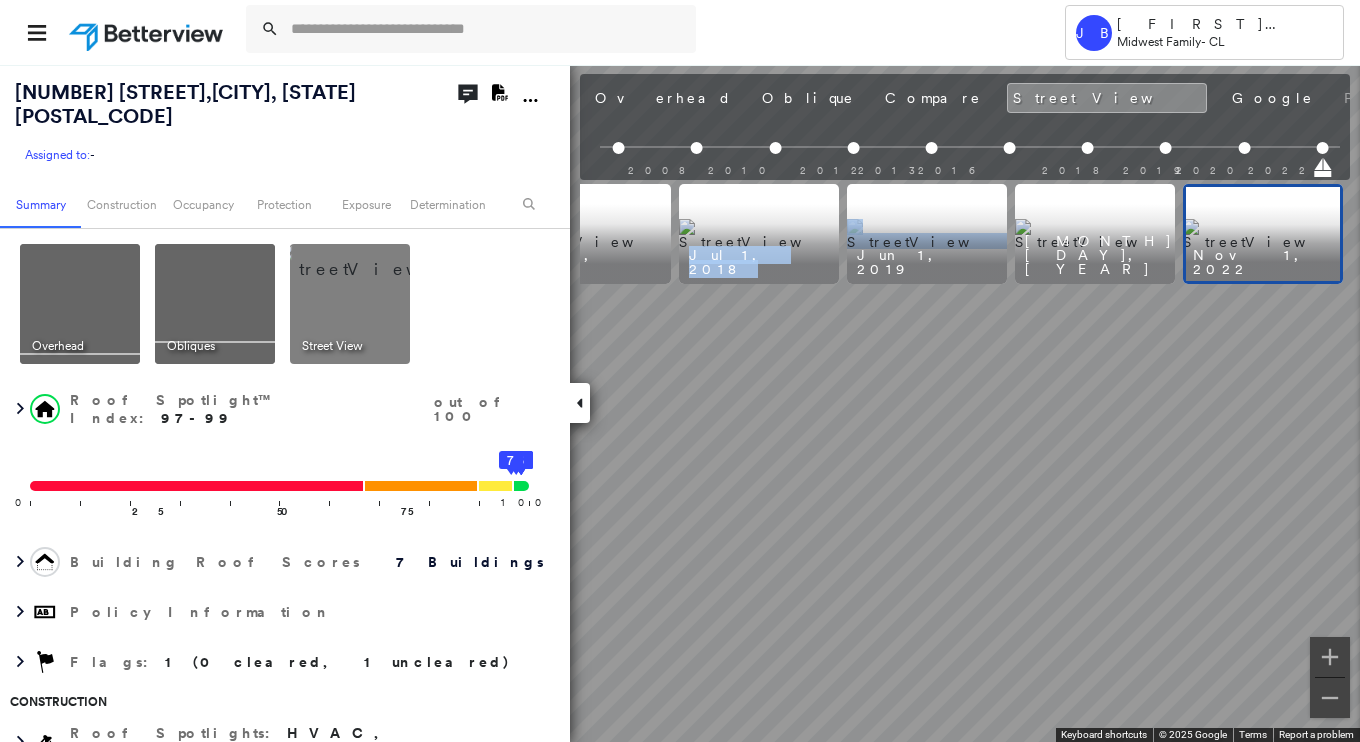 drag, startPoint x: 786, startPoint y: 262, endPoint x: 976, endPoint y: 266, distance: 190.0421 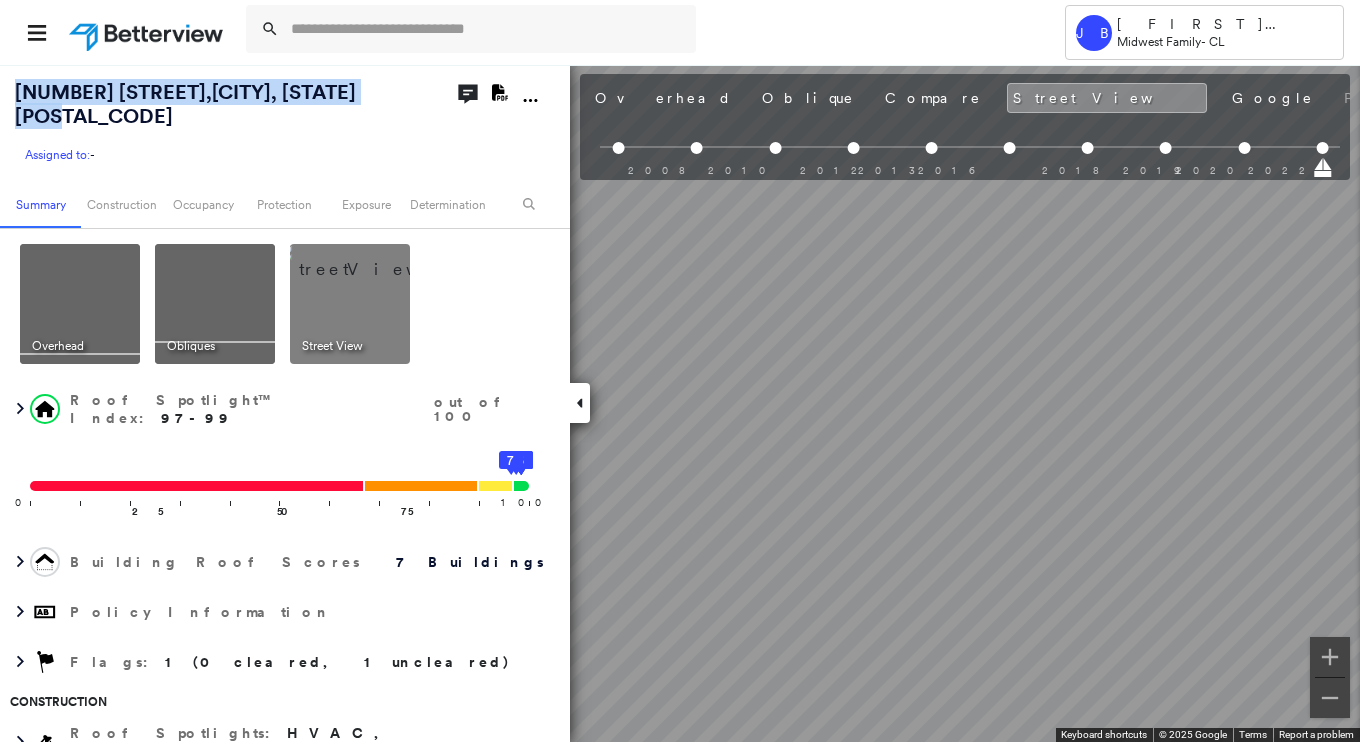 drag, startPoint x: 385, startPoint y: 90, endPoint x: 8, endPoint y: 87, distance: 377.01193 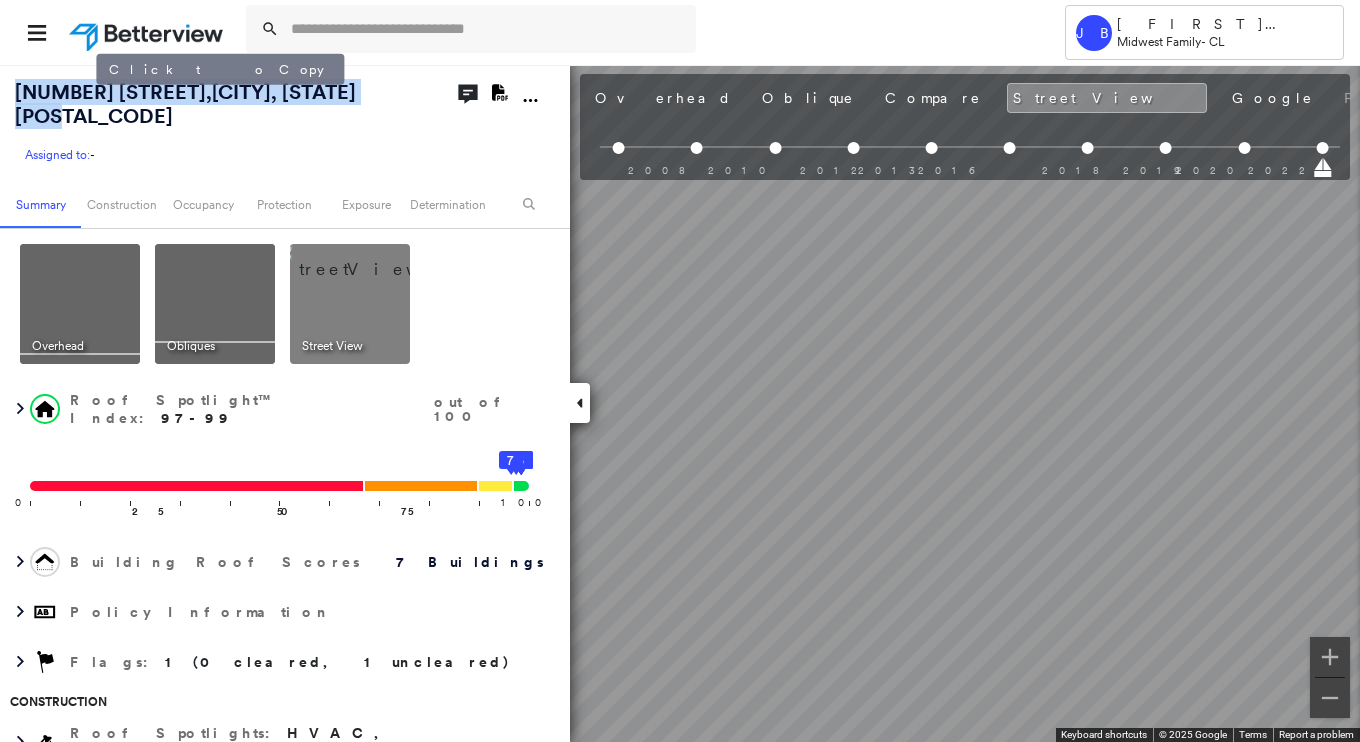 copy on "[NUMBER] [STREET] ,  [CITY], [STATE] [POSTAL_CODE]" 